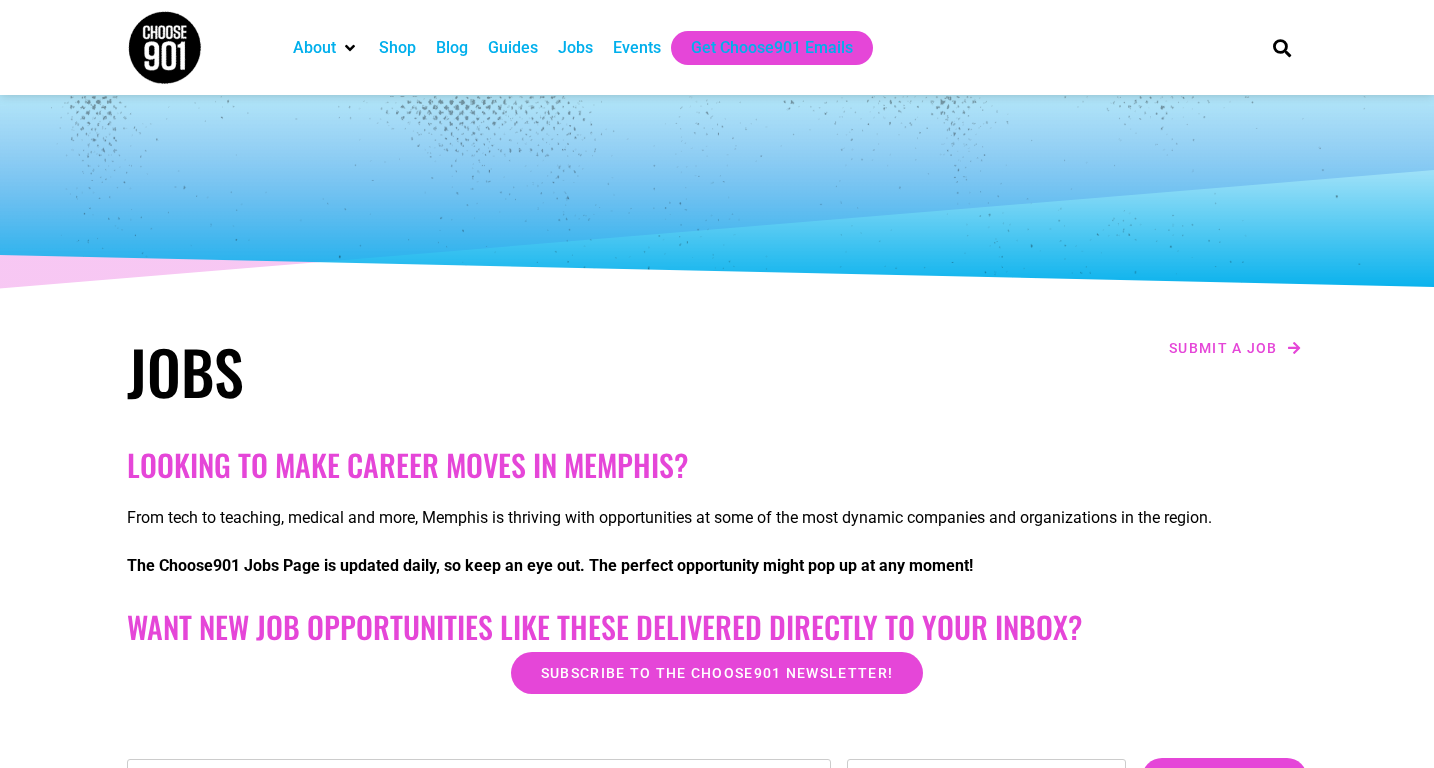scroll, scrollTop: 0, scrollLeft: 0, axis: both 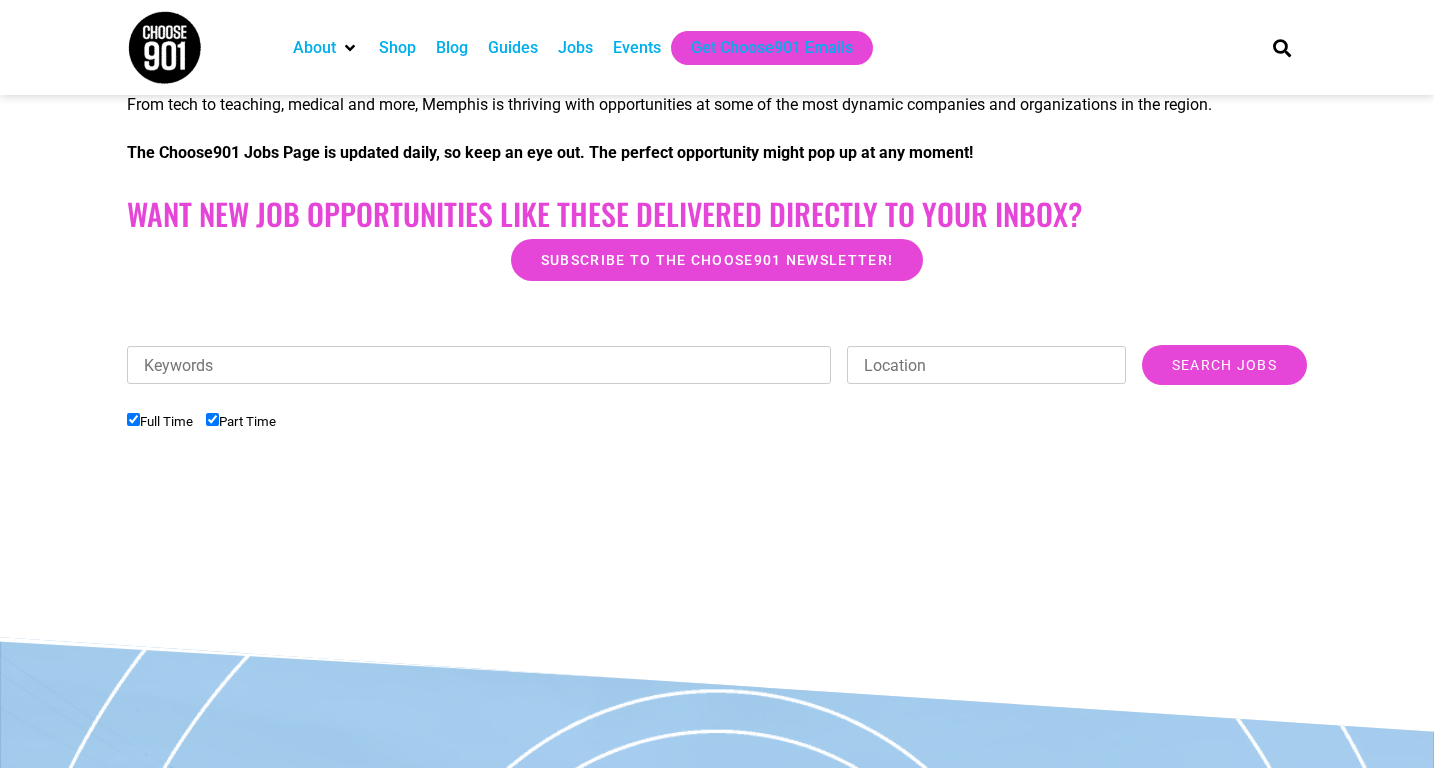click on "Part Time" at bounding box center (241, 421) 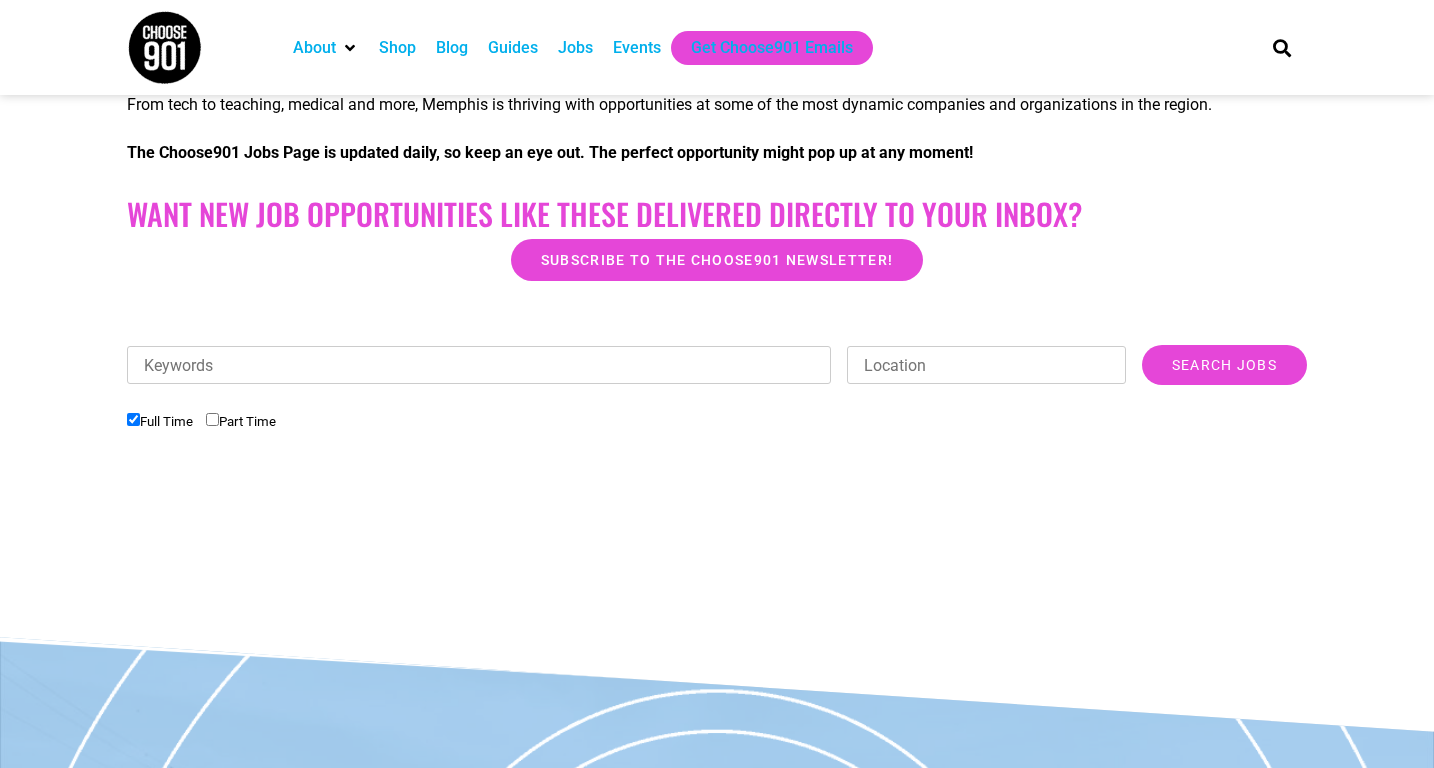 click on "Location" at bounding box center (986, 365) 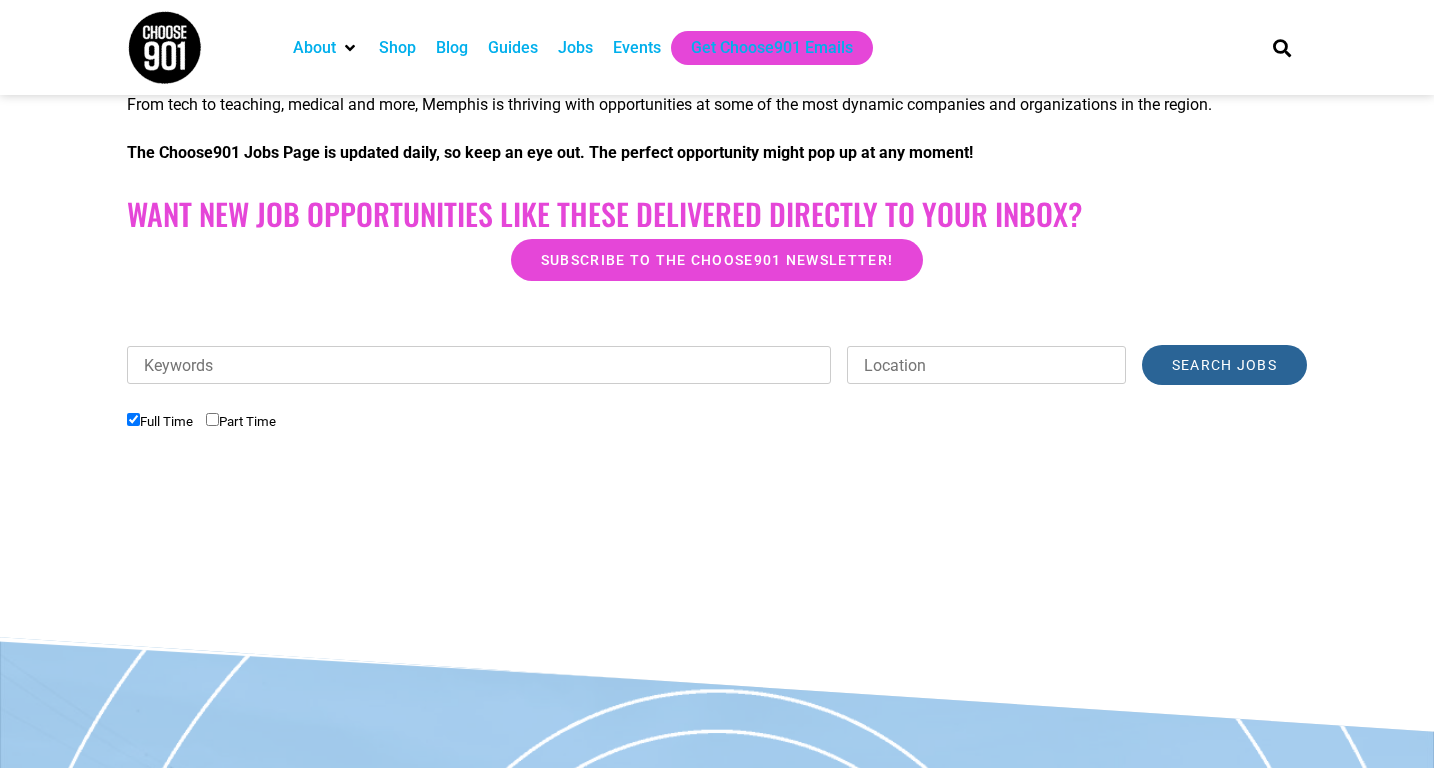 click on "Search Jobs" at bounding box center (1224, 365) 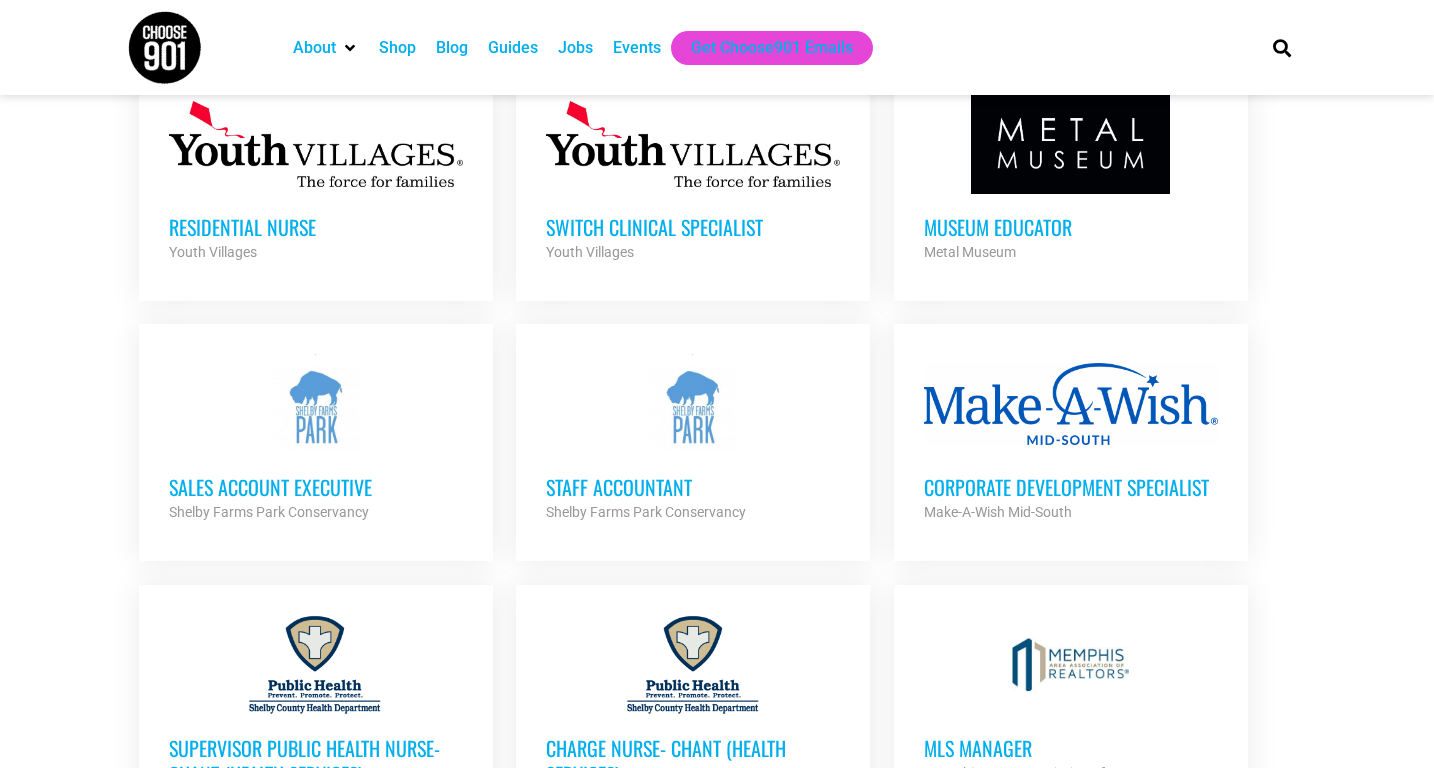scroll, scrollTop: 1144, scrollLeft: 0, axis: vertical 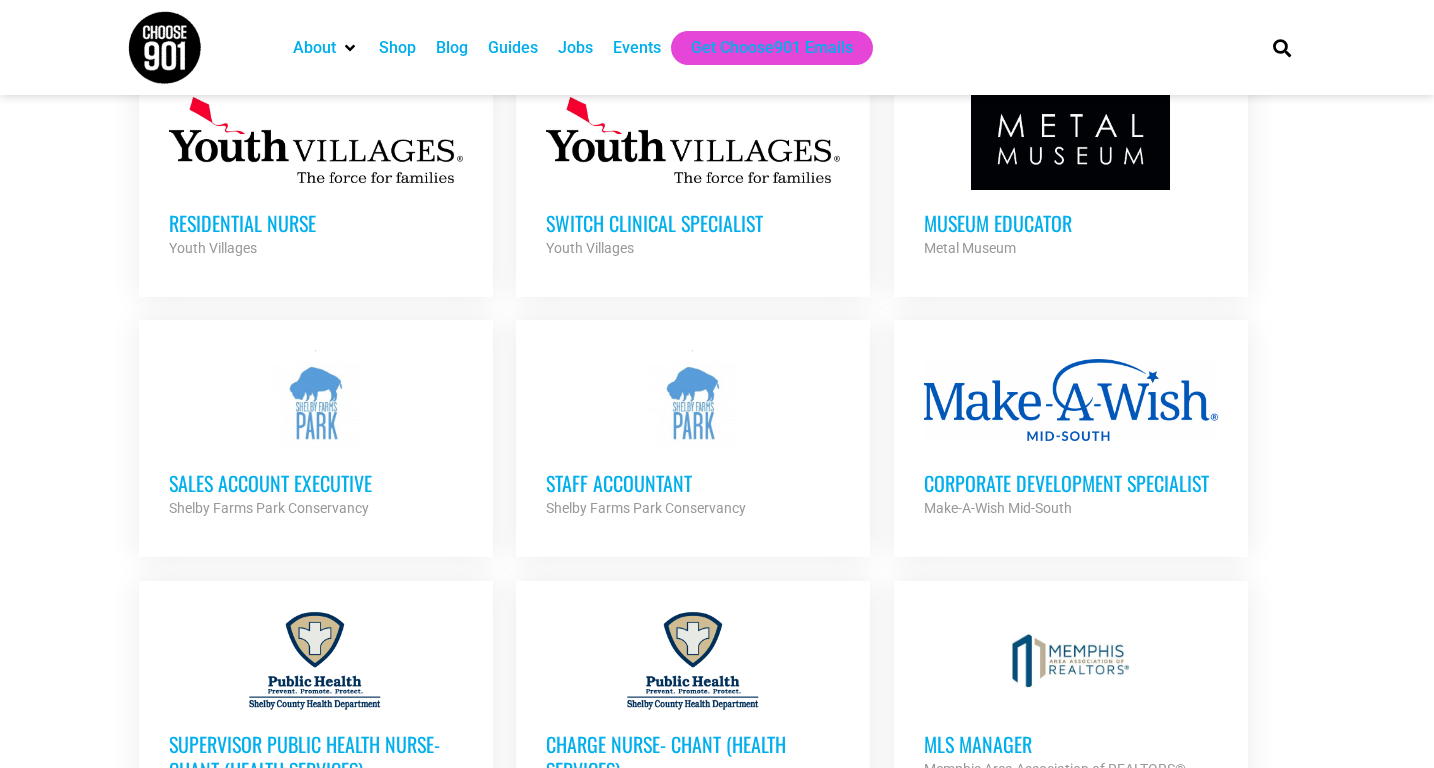 click on "Corporate Development Specialist" at bounding box center [1071, 483] 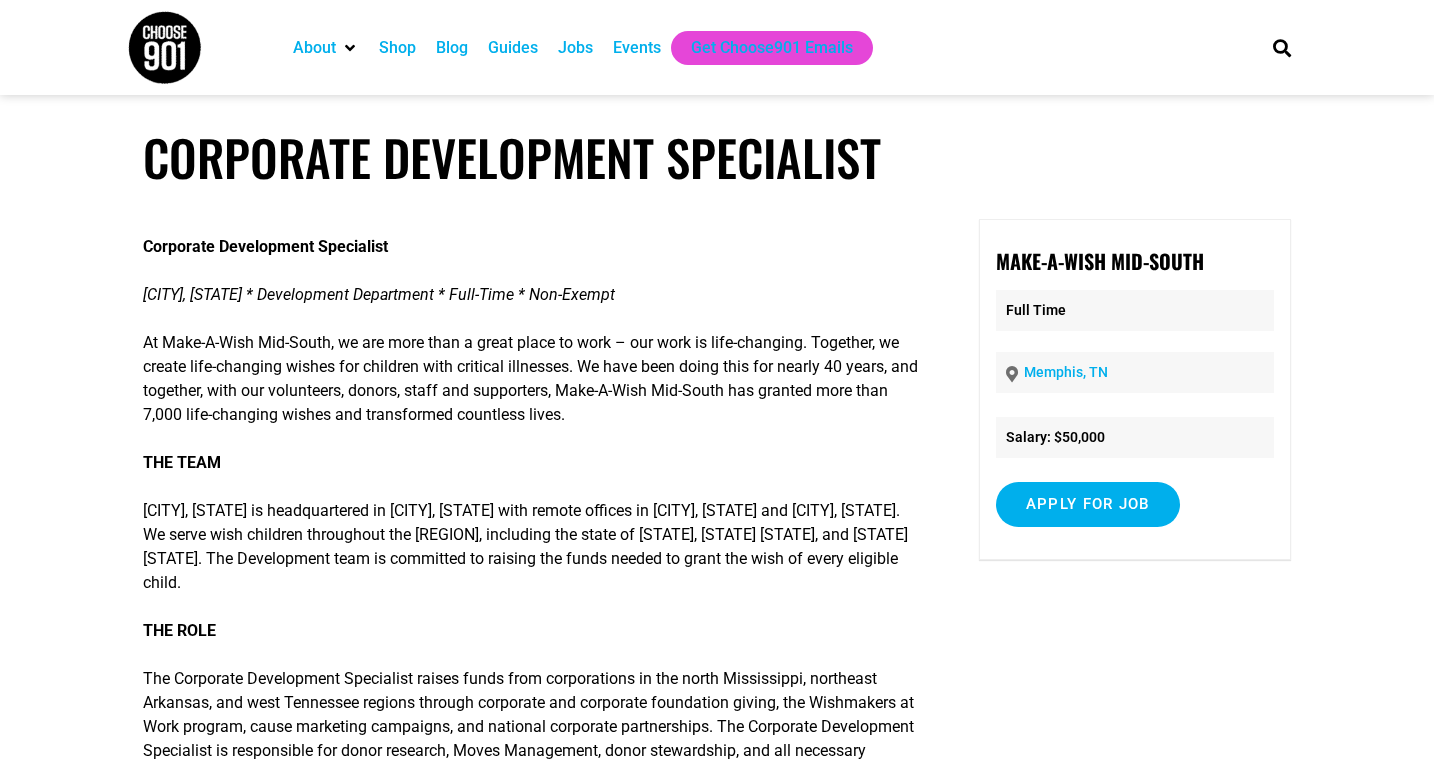 scroll, scrollTop: 0, scrollLeft: 0, axis: both 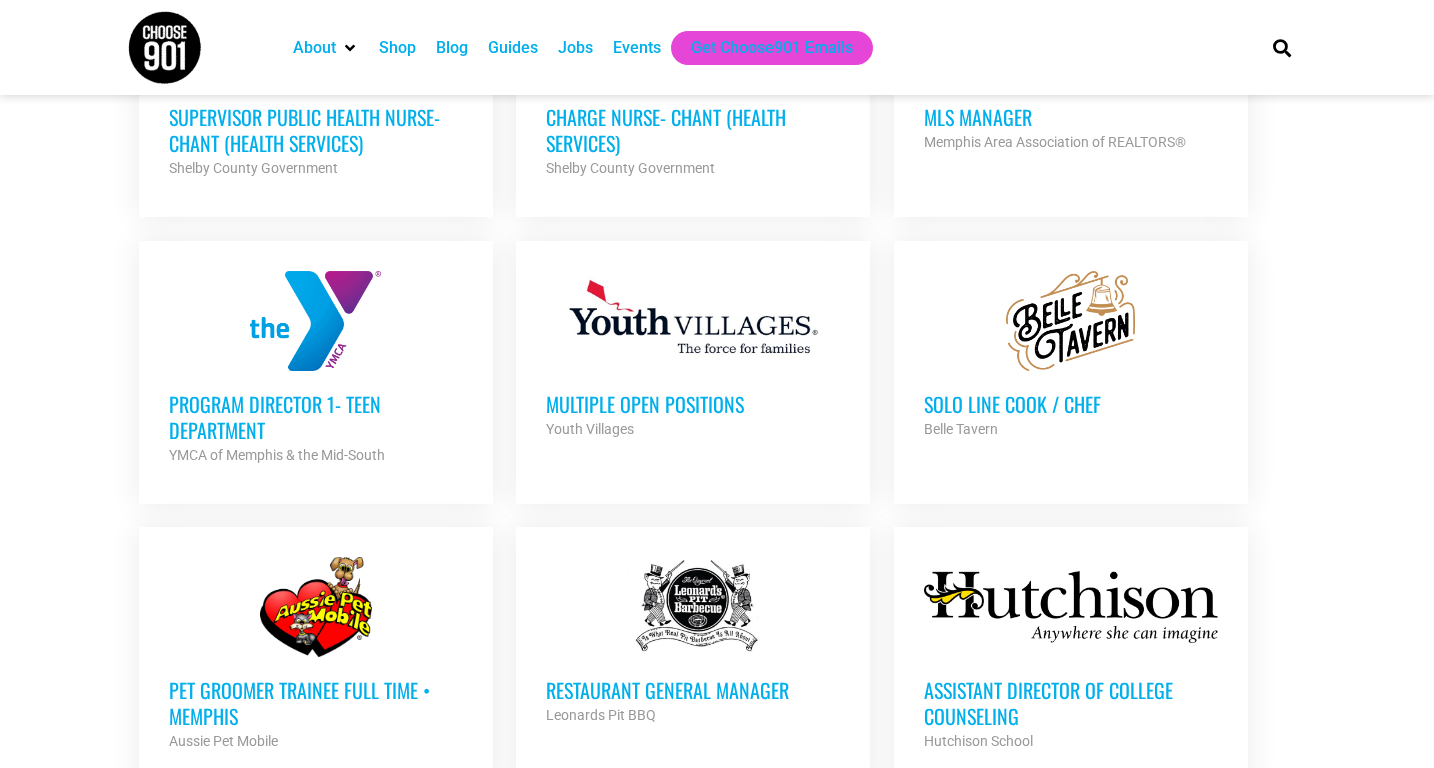 click on "Program Director 1- Teen Department" at bounding box center [316, 417] 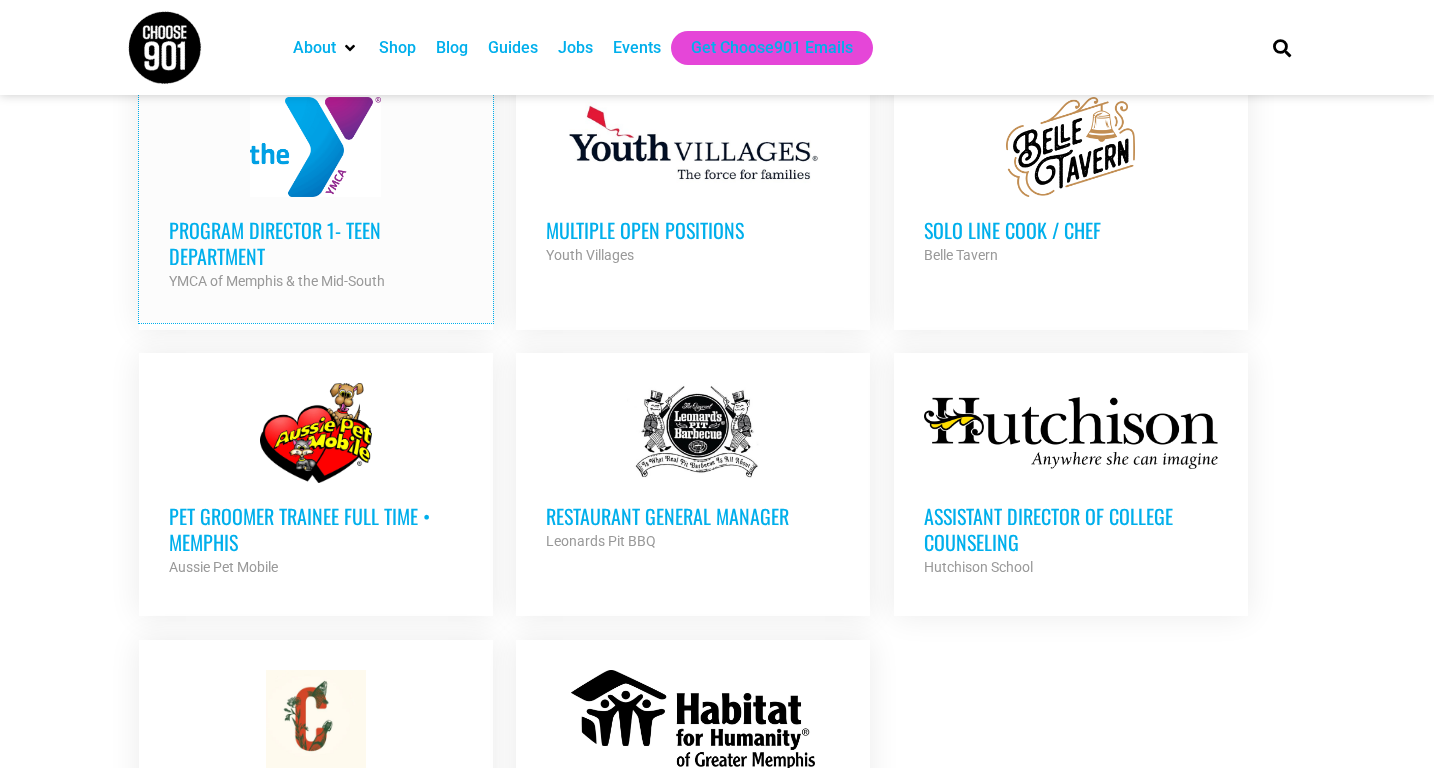 scroll, scrollTop: 1970, scrollLeft: 0, axis: vertical 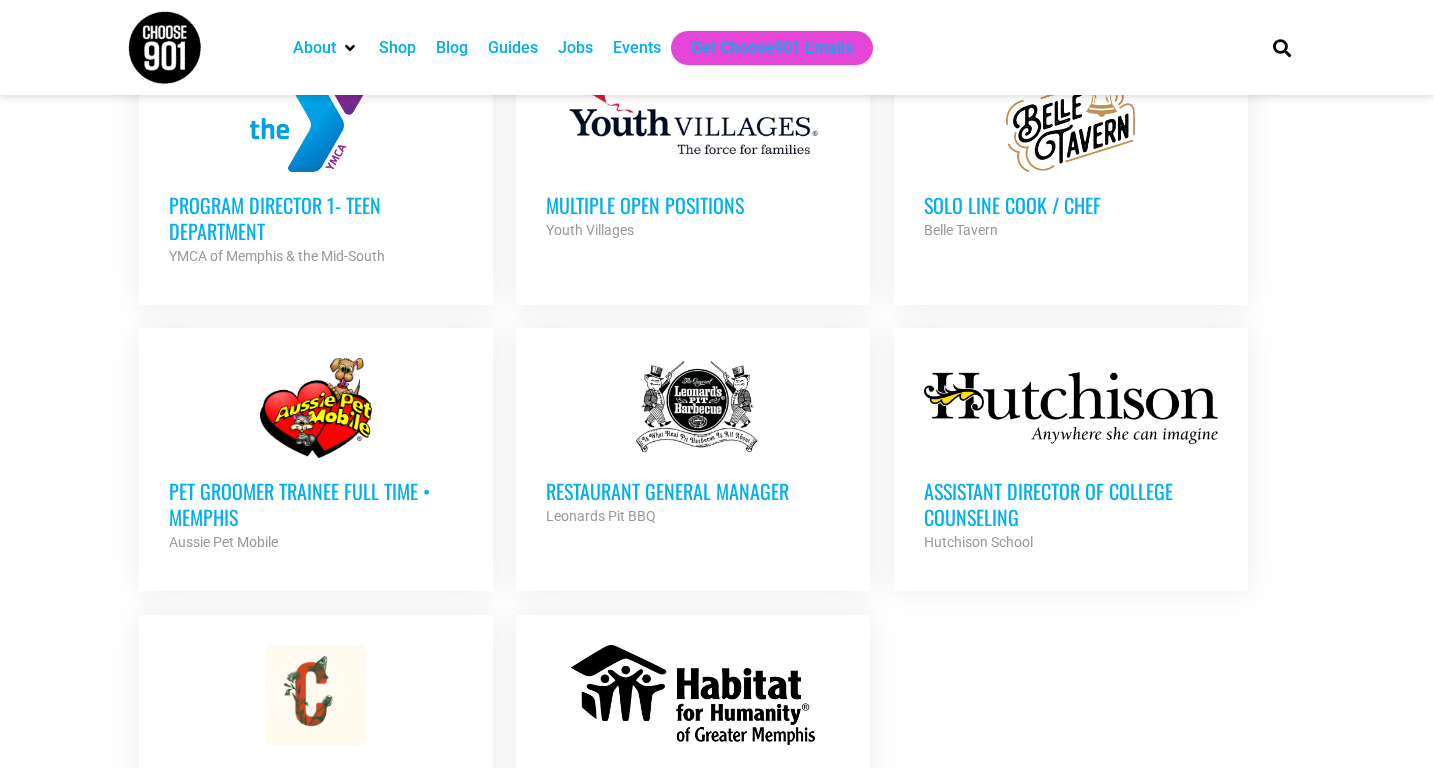 click on "Assistant Director of College Counseling" at bounding box center (1071, 504) 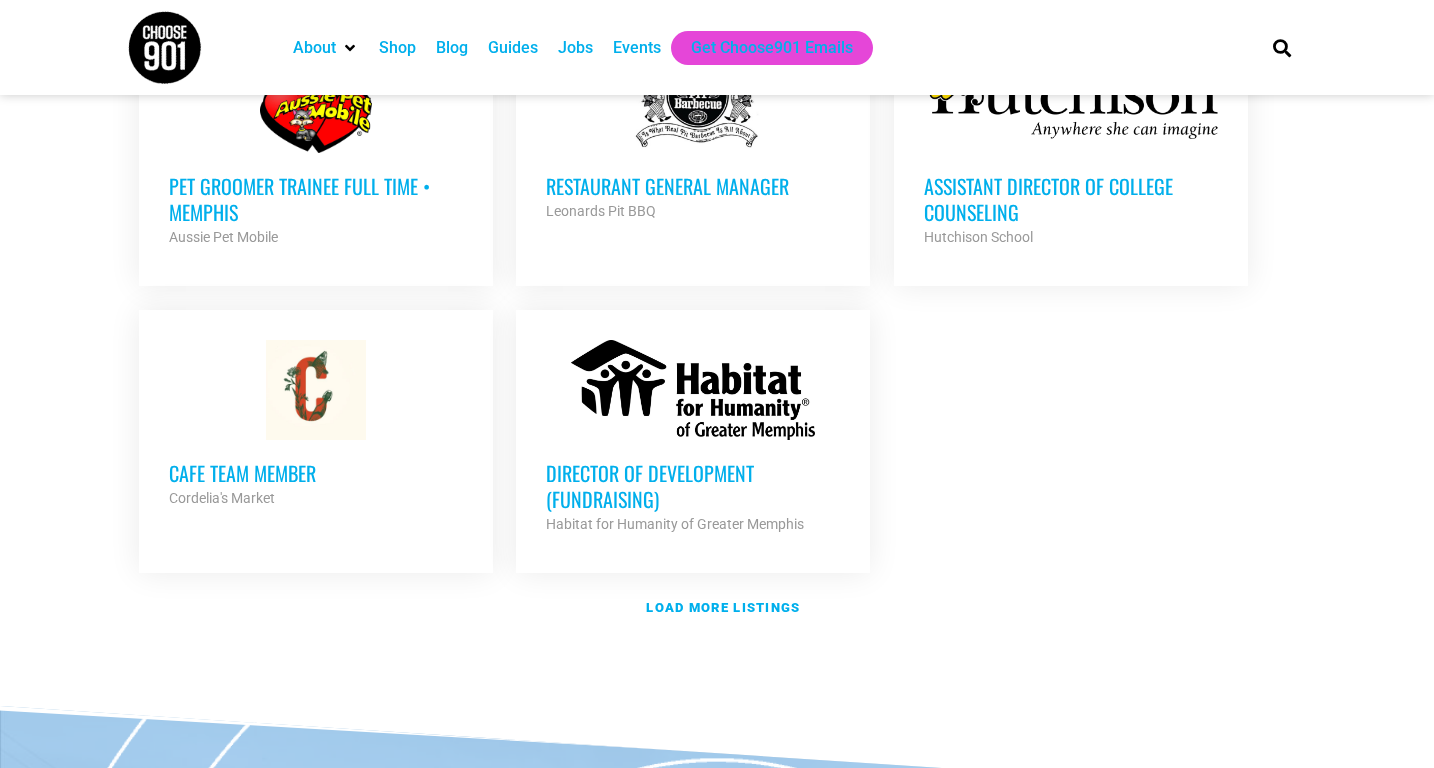 scroll, scrollTop: 2359, scrollLeft: 0, axis: vertical 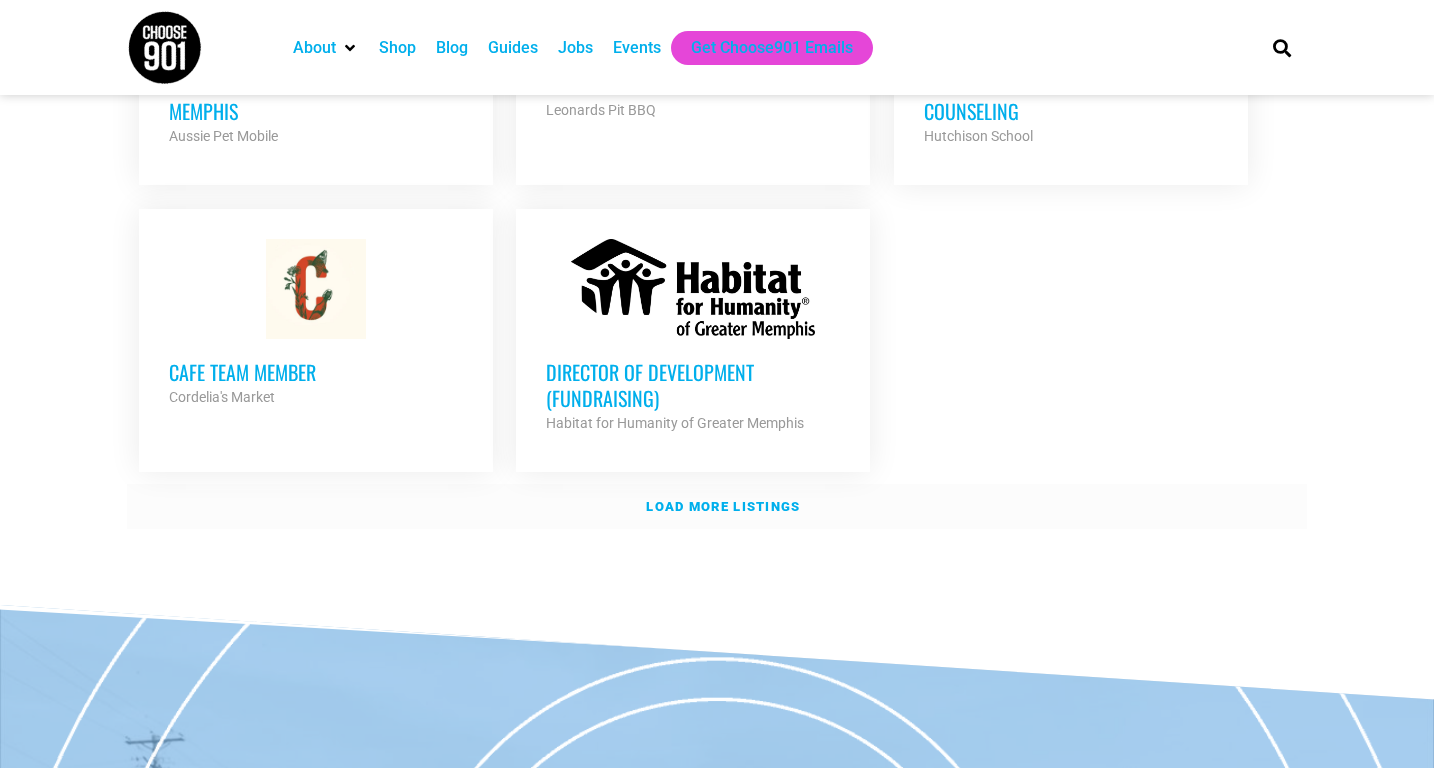 click on "Load more listings" at bounding box center (723, 506) 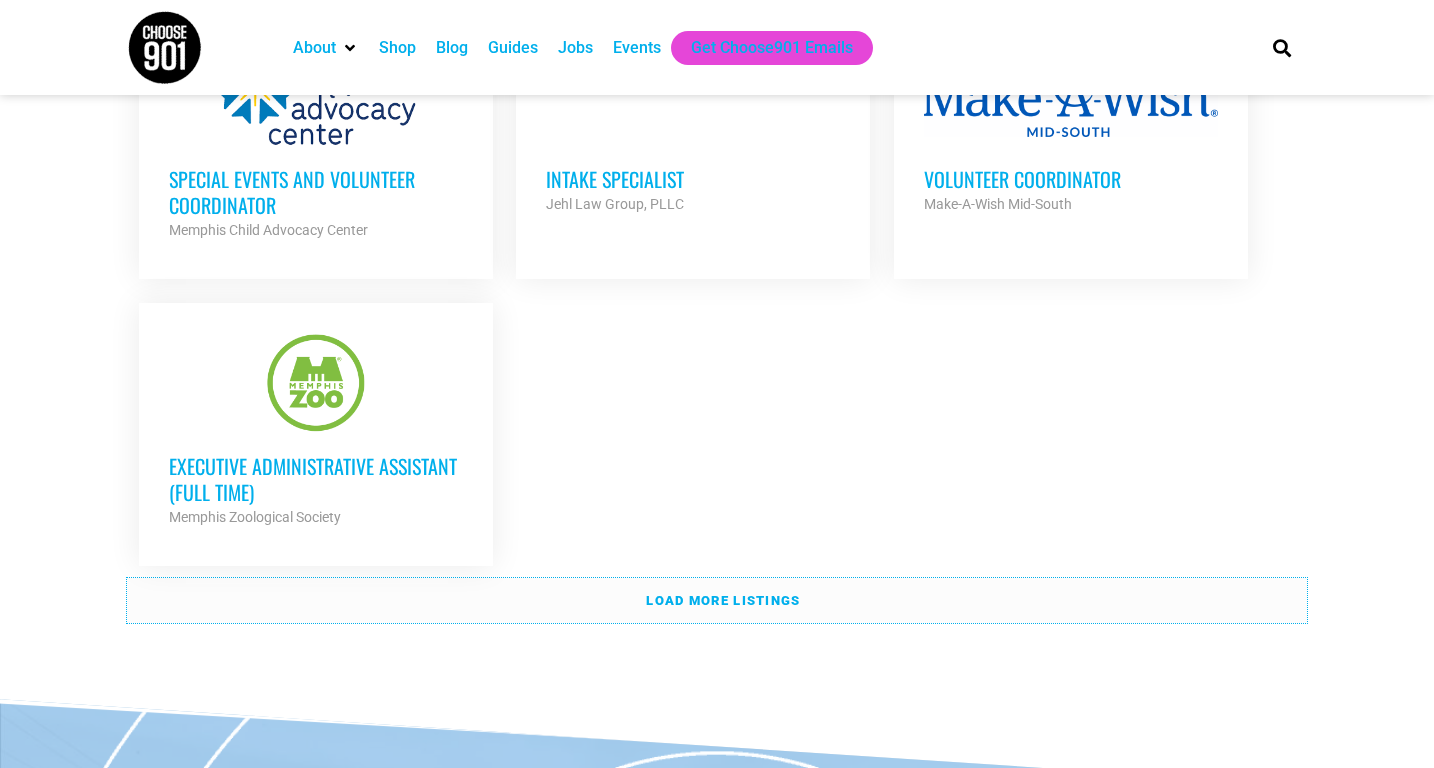 scroll, scrollTop: 4382, scrollLeft: 0, axis: vertical 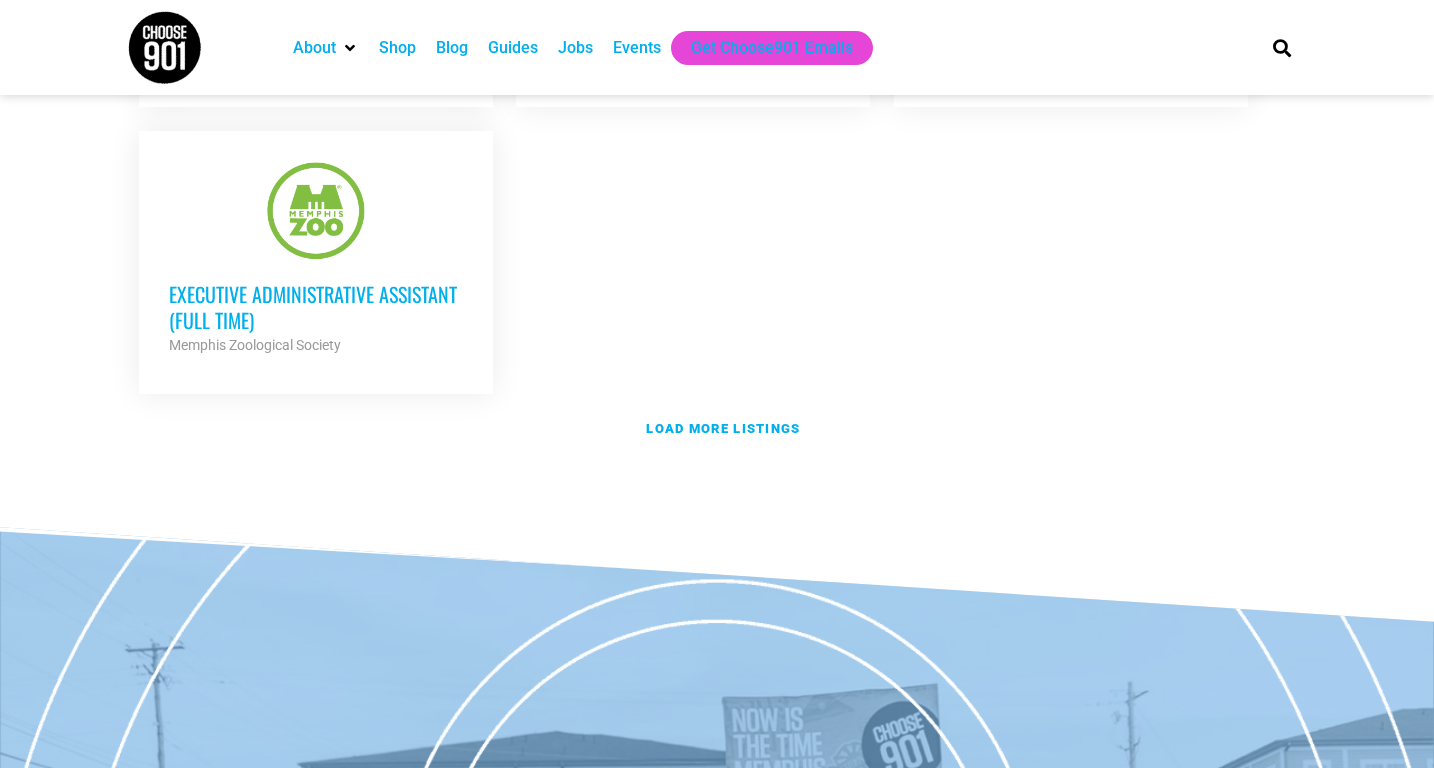 click on "Executive Administrative Assistant (Full Time)" at bounding box center [316, 307] 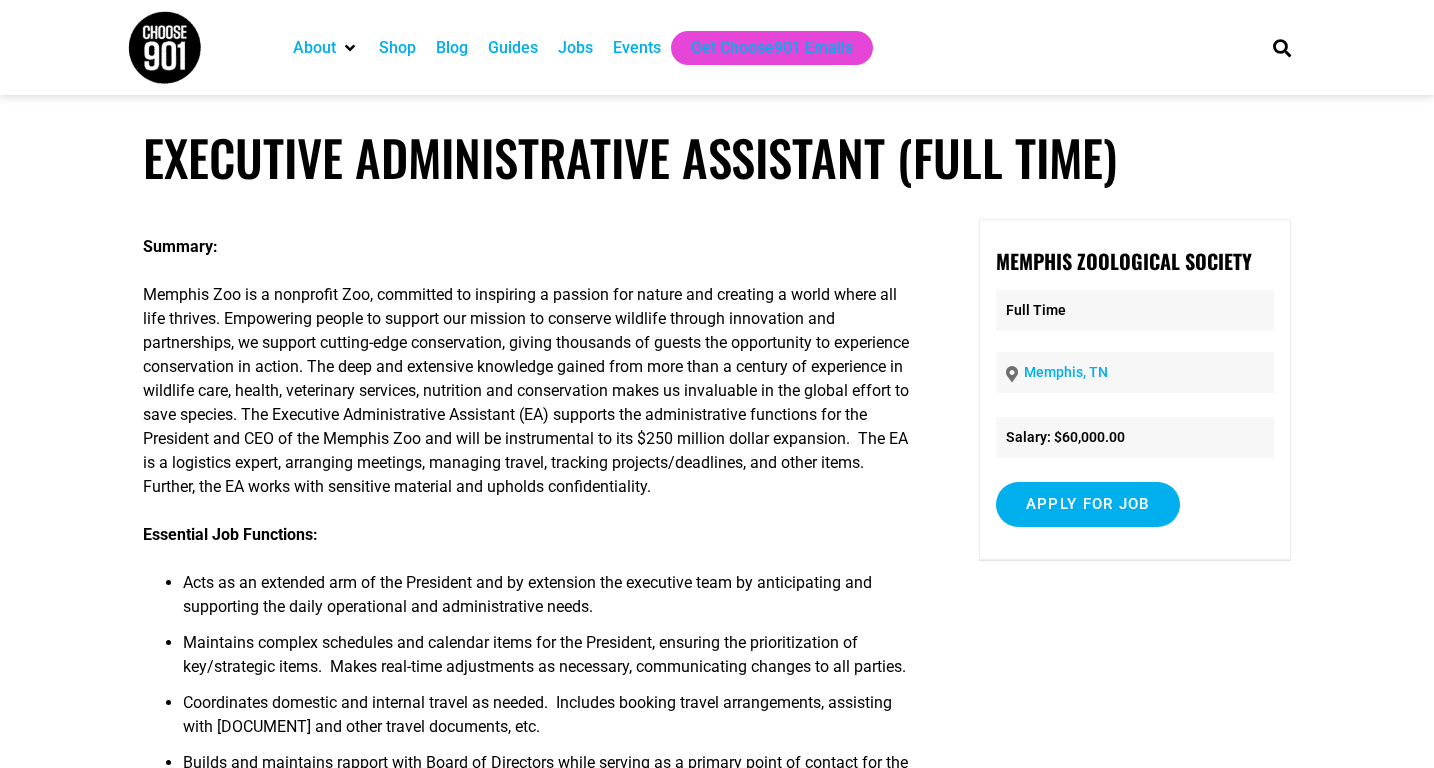 scroll, scrollTop: 0, scrollLeft: 0, axis: both 